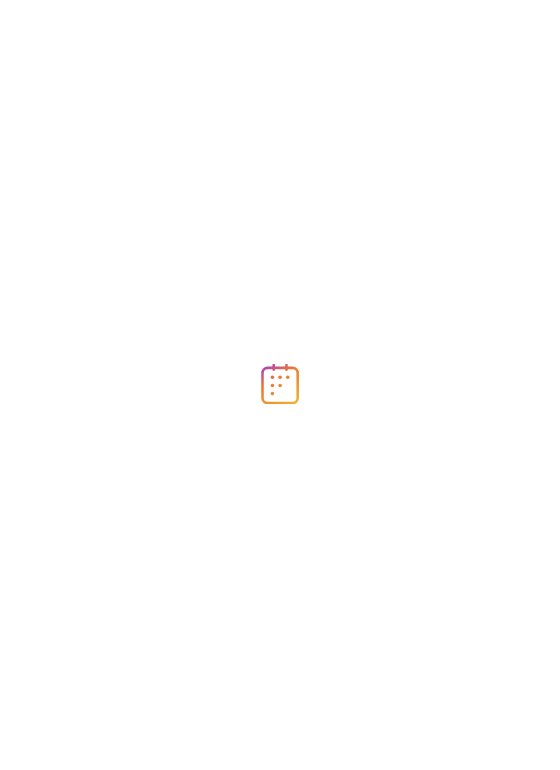 scroll, scrollTop: 0, scrollLeft: 0, axis: both 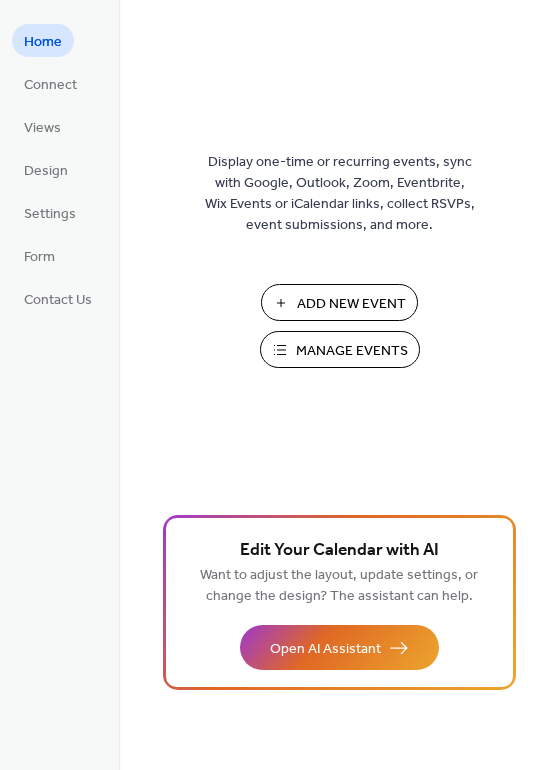 click on "Manage Events" at bounding box center (352, 351) 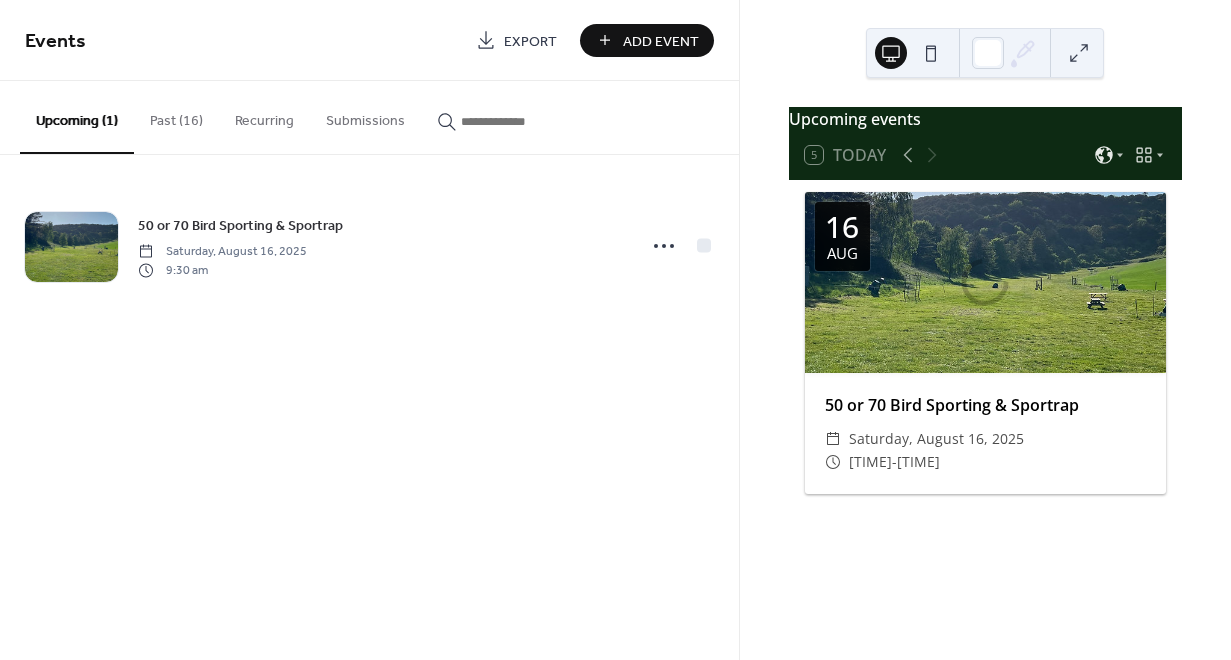 scroll, scrollTop: 0, scrollLeft: 0, axis: both 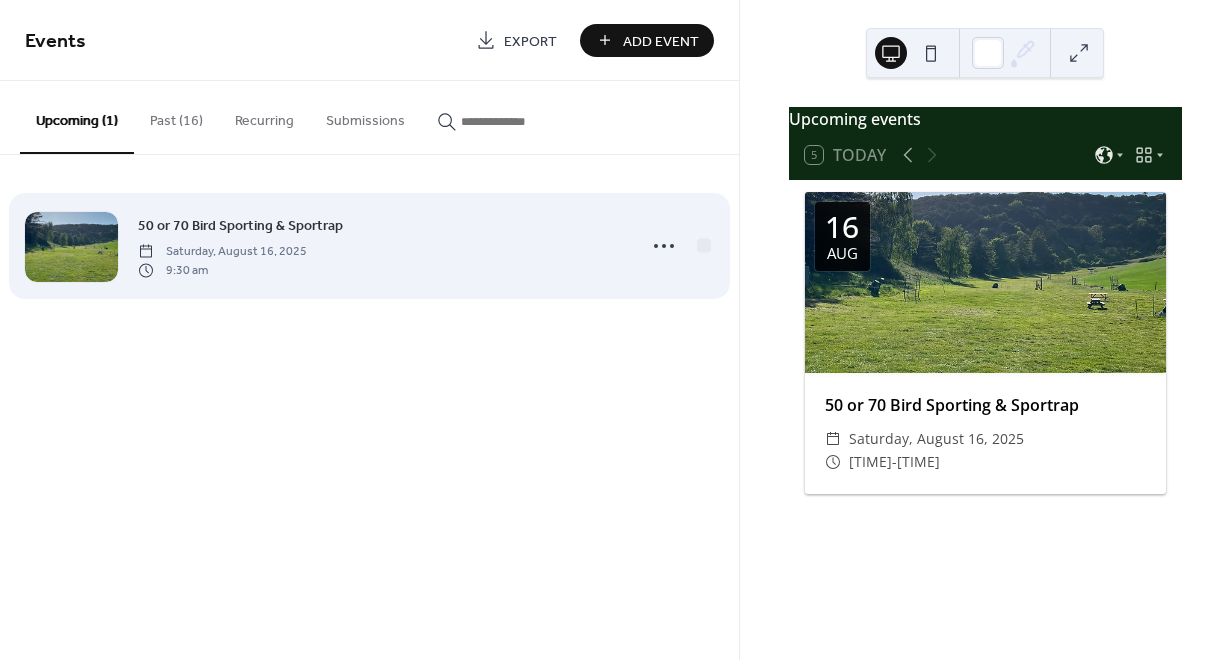 click on "Past (16)" at bounding box center [176, 116] 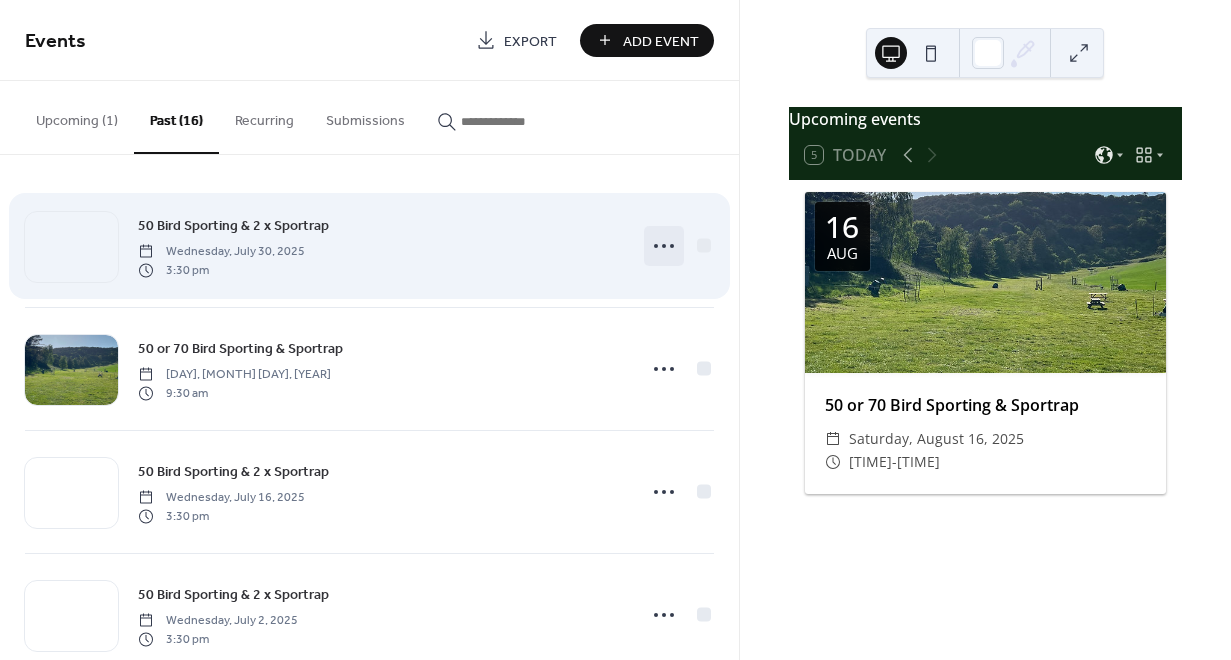 click 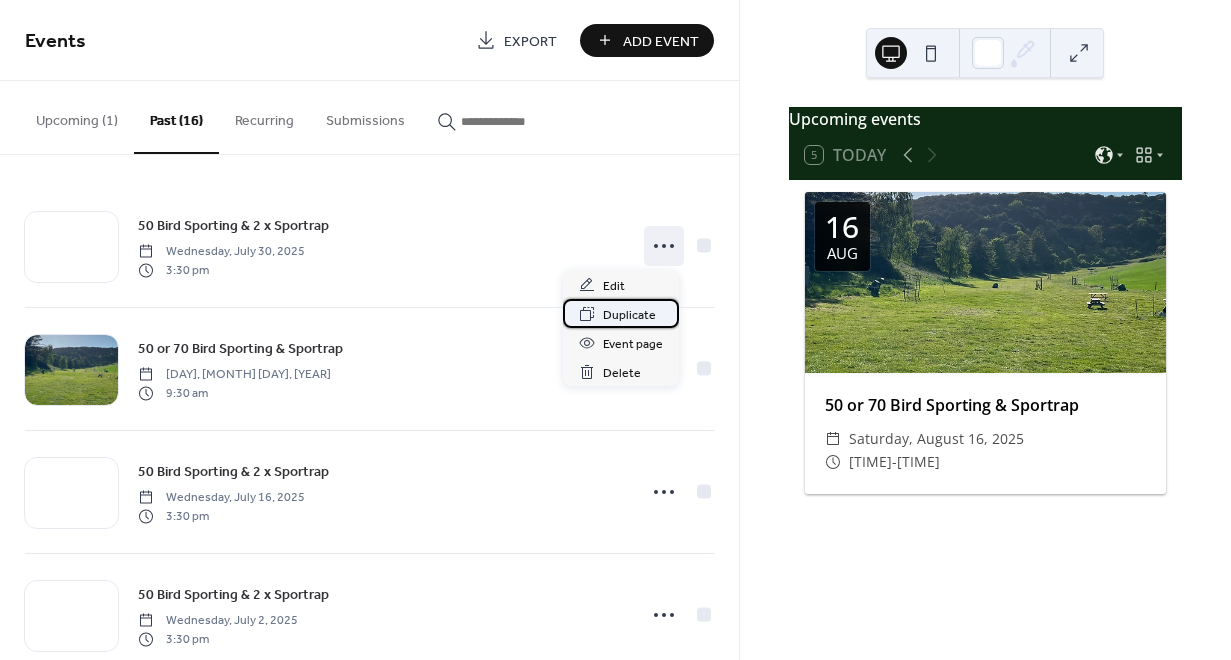 click on "Duplicate" at bounding box center (629, 315) 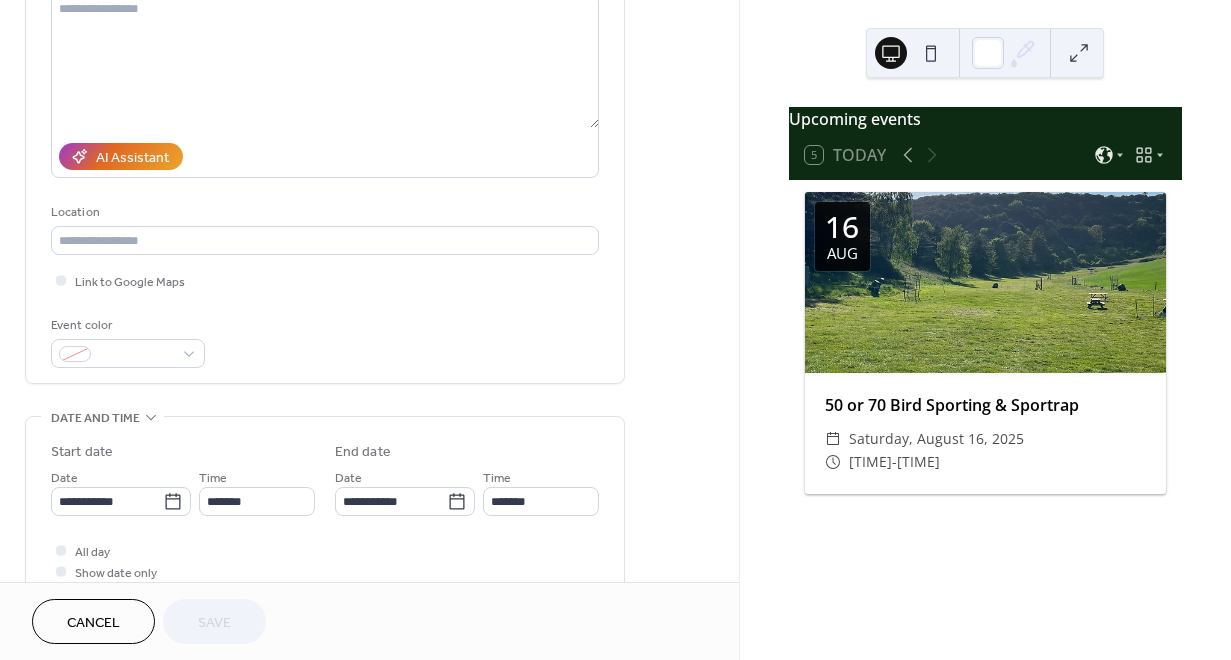 scroll, scrollTop: 236, scrollLeft: 0, axis: vertical 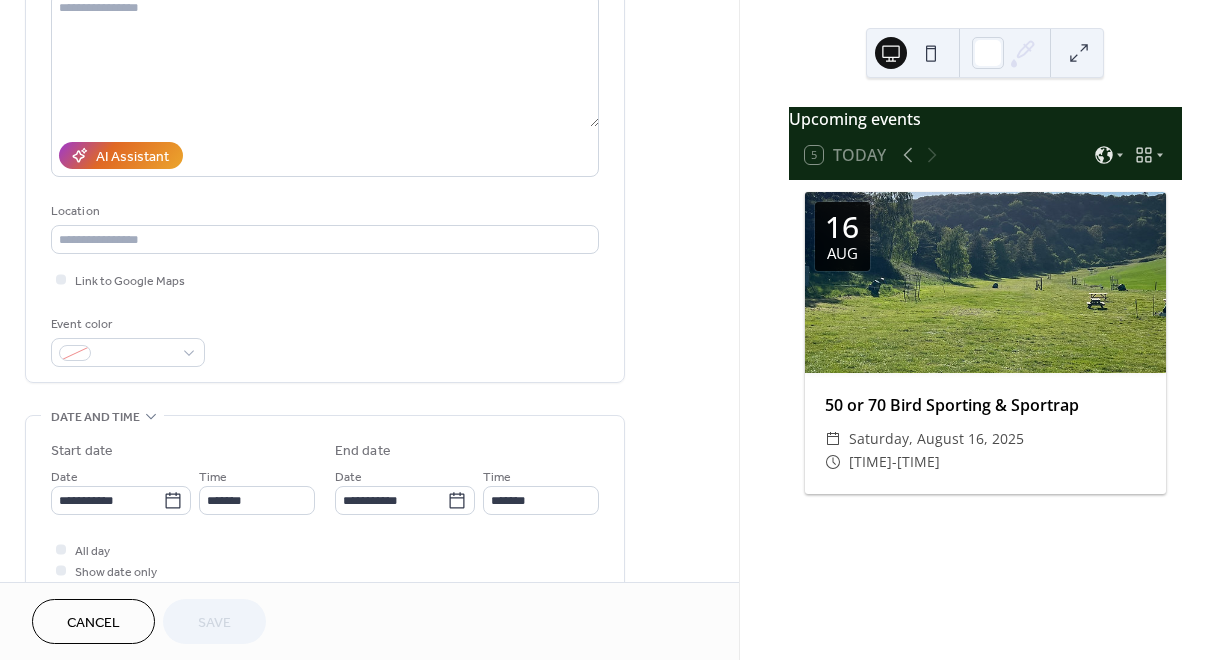 click on "All day Show date only Hide end time" at bounding box center (325, 570) 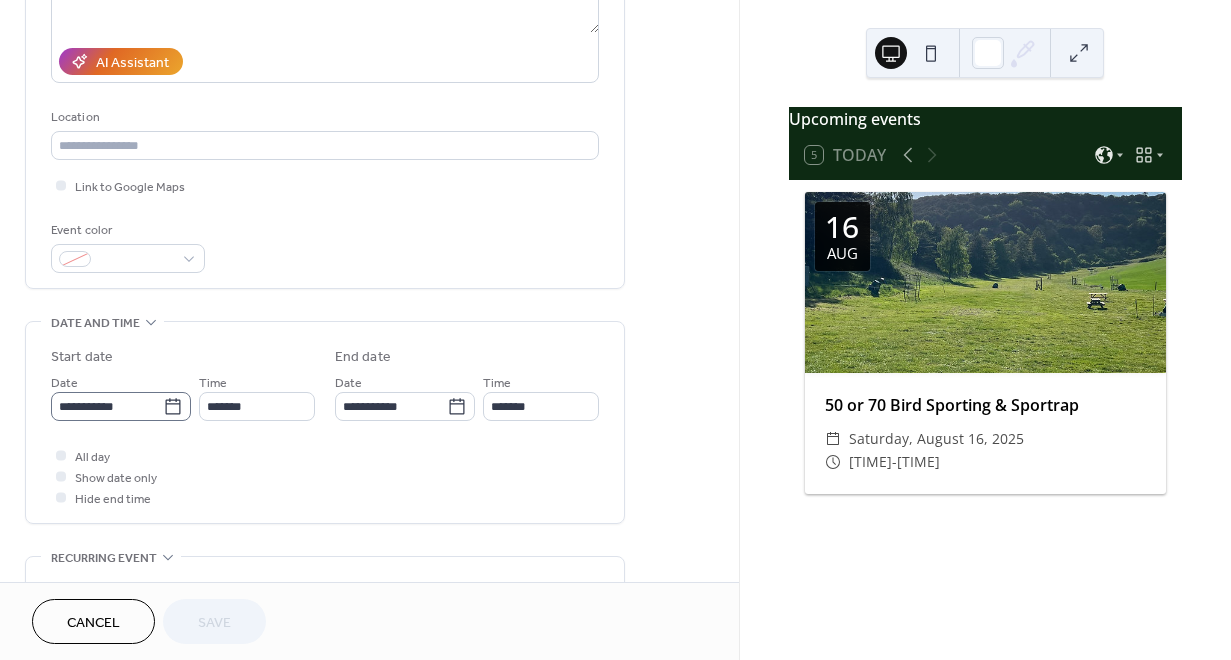 click 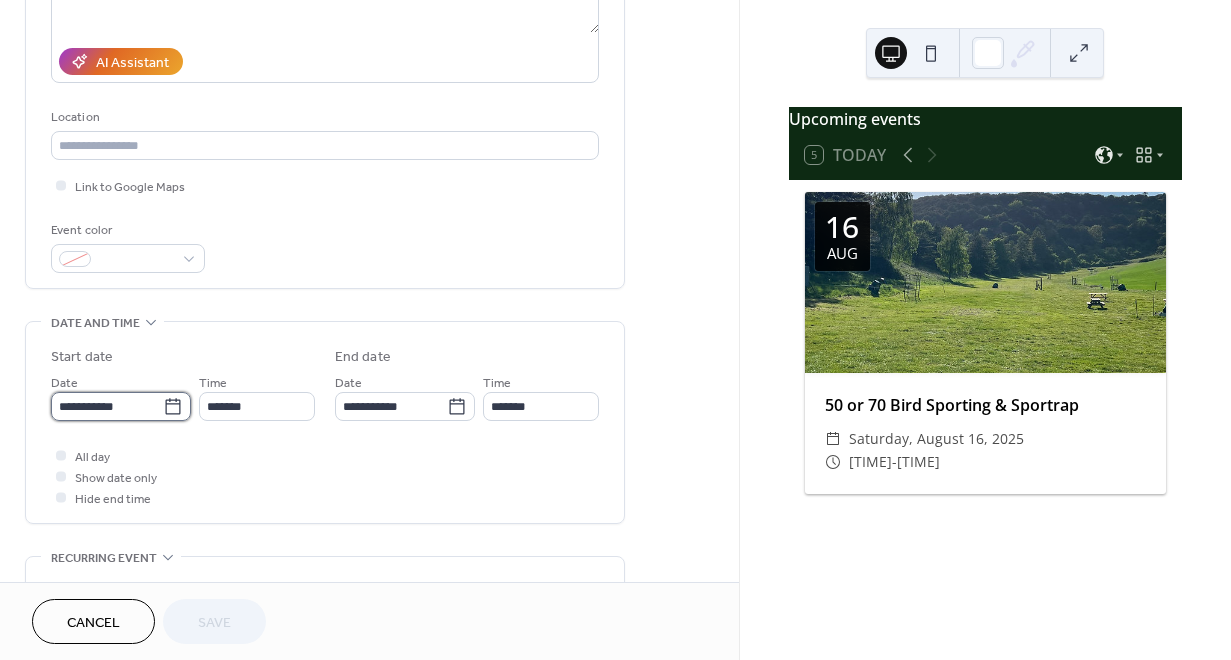 click on "**********" at bounding box center (107, 406) 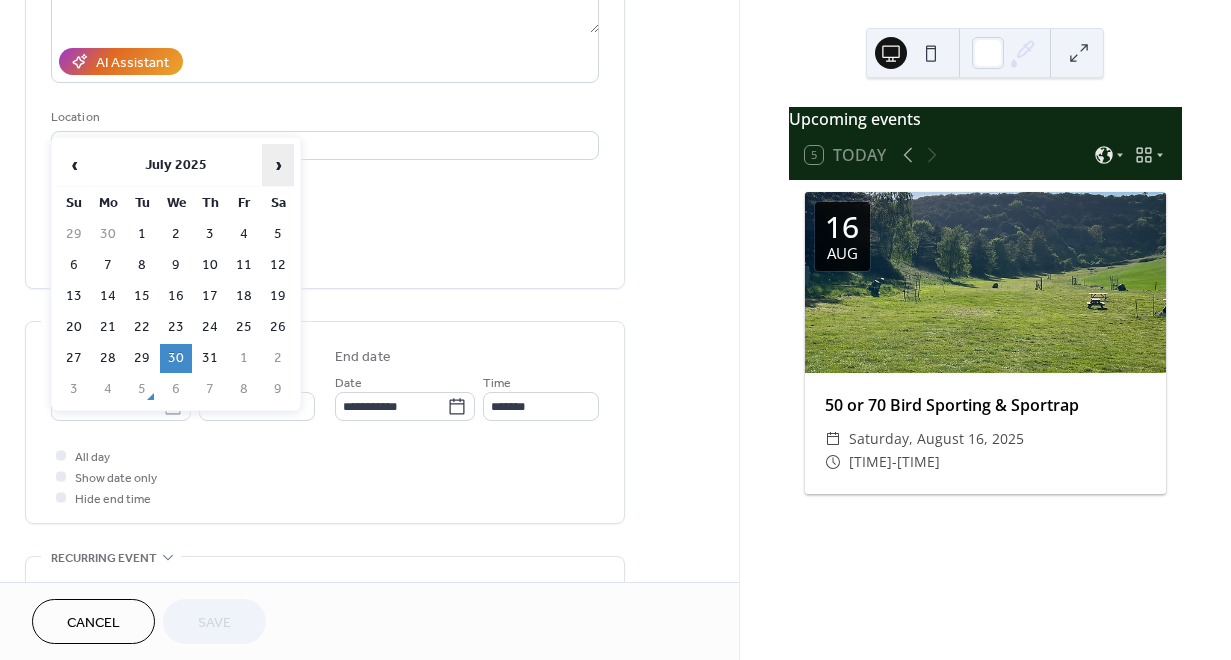 click on "›" at bounding box center [278, 165] 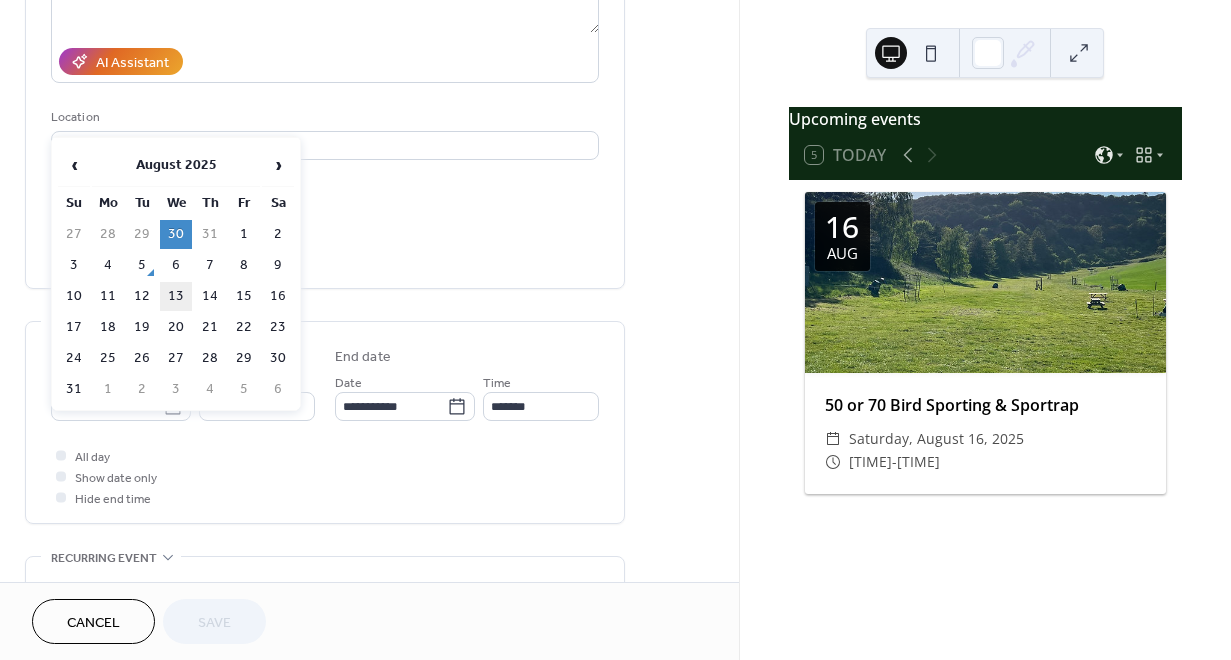 click on "13" at bounding box center (176, 296) 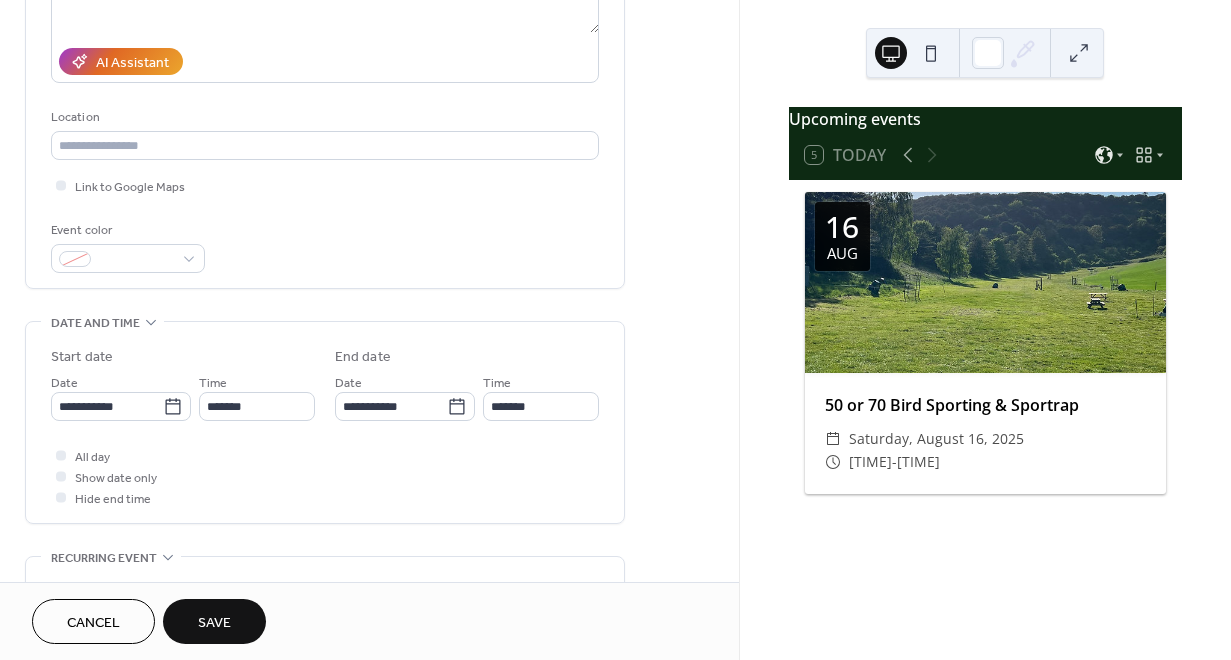 click on "Save" at bounding box center (214, 623) 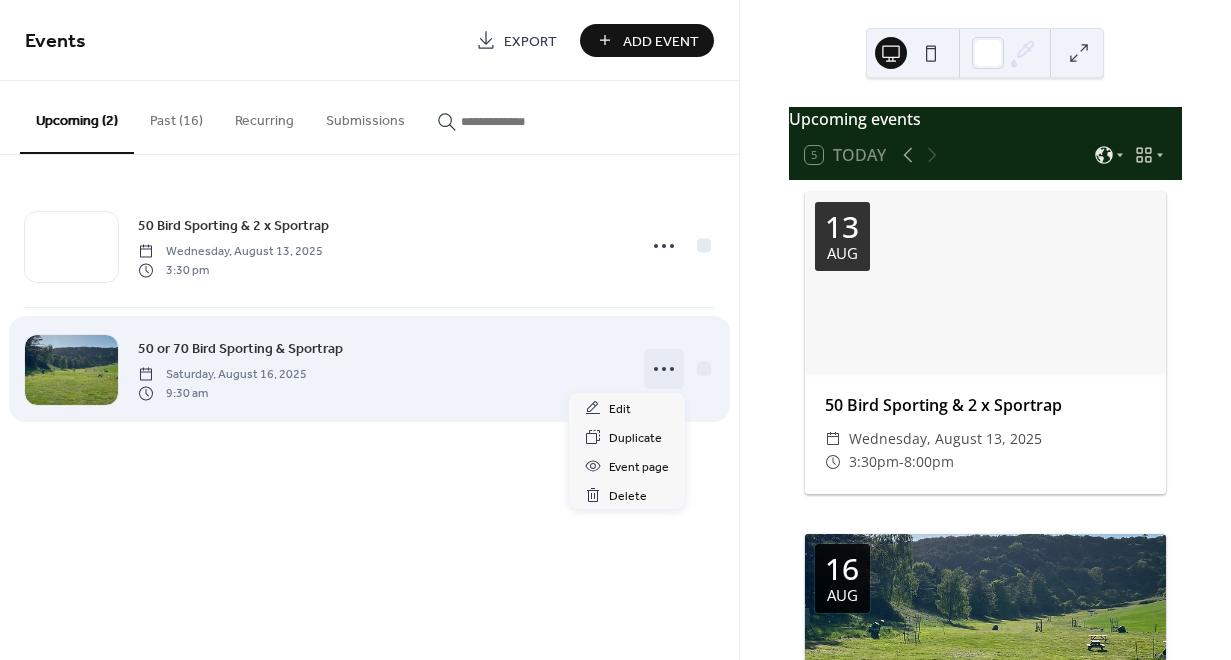 click 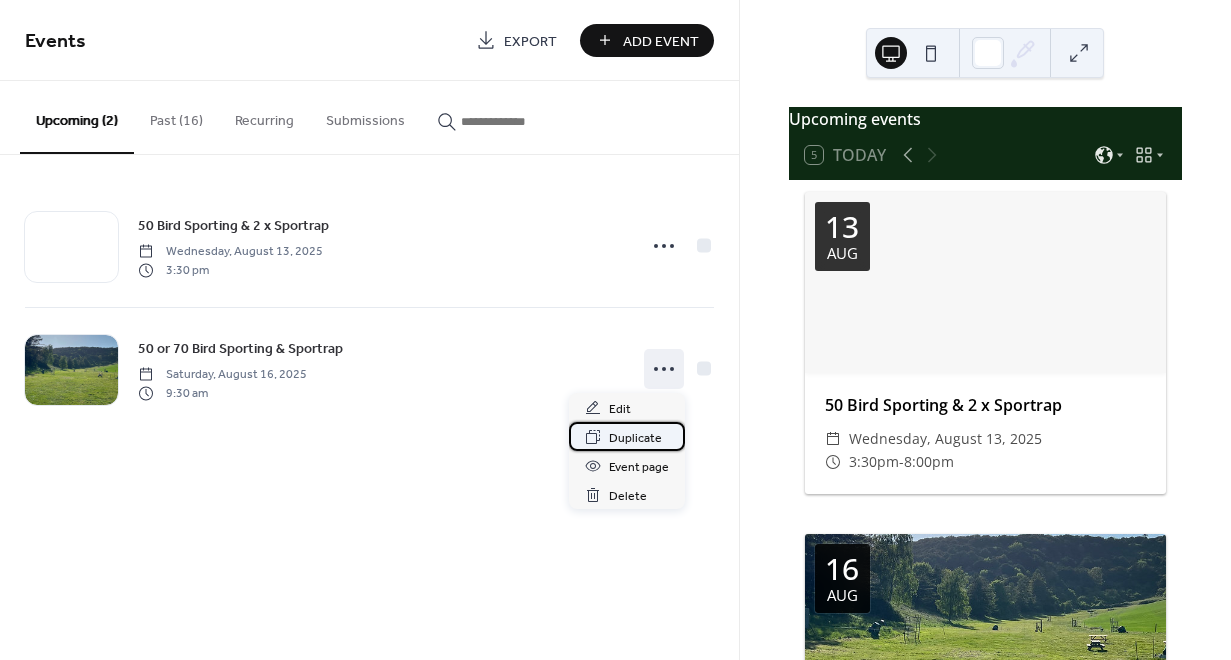 click on "Duplicate" at bounding box center [635, 438] 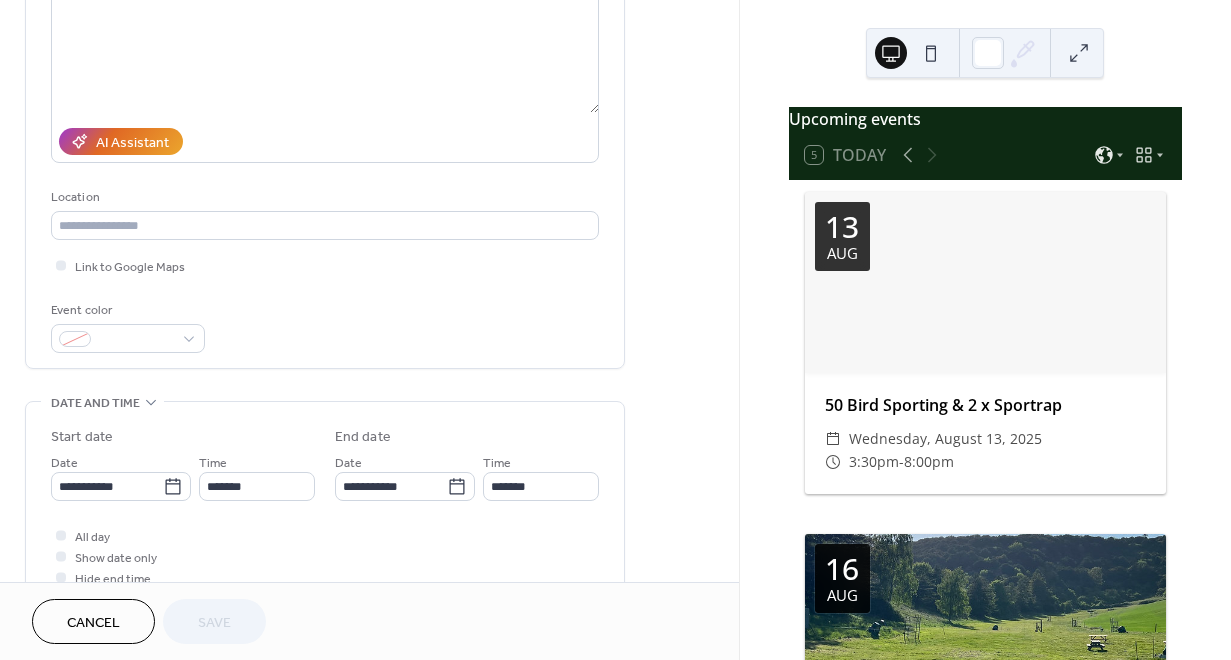 scroll, scrollTop: 327, scrollLeft: 0, axis: vertical 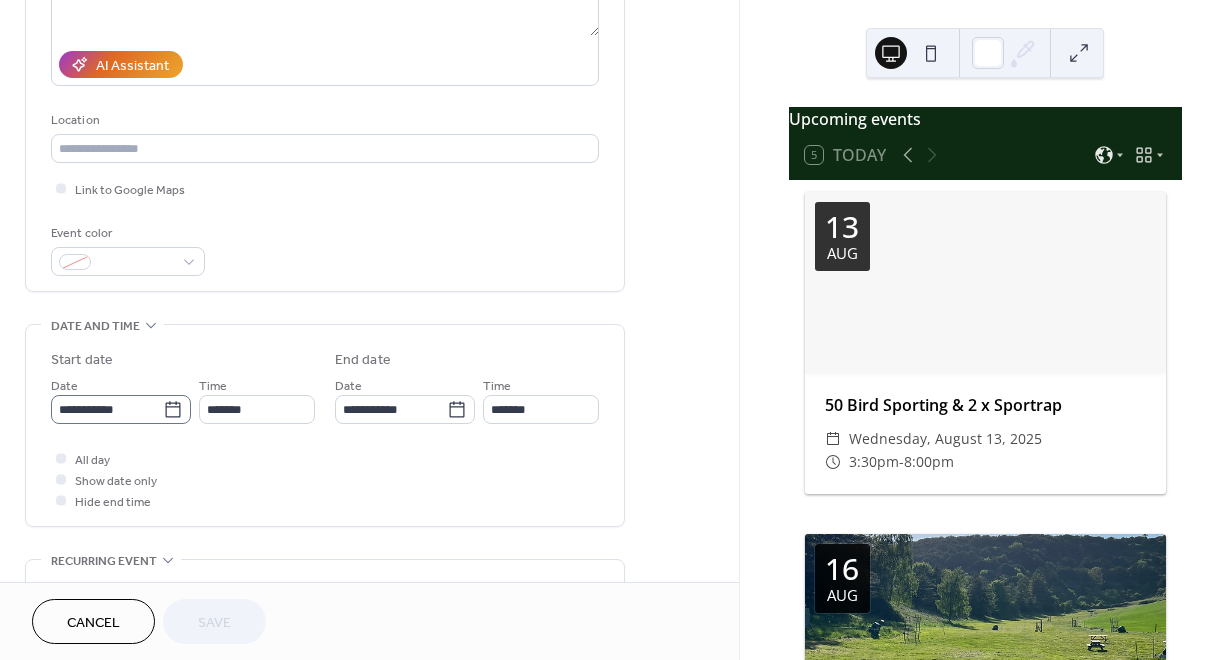 click 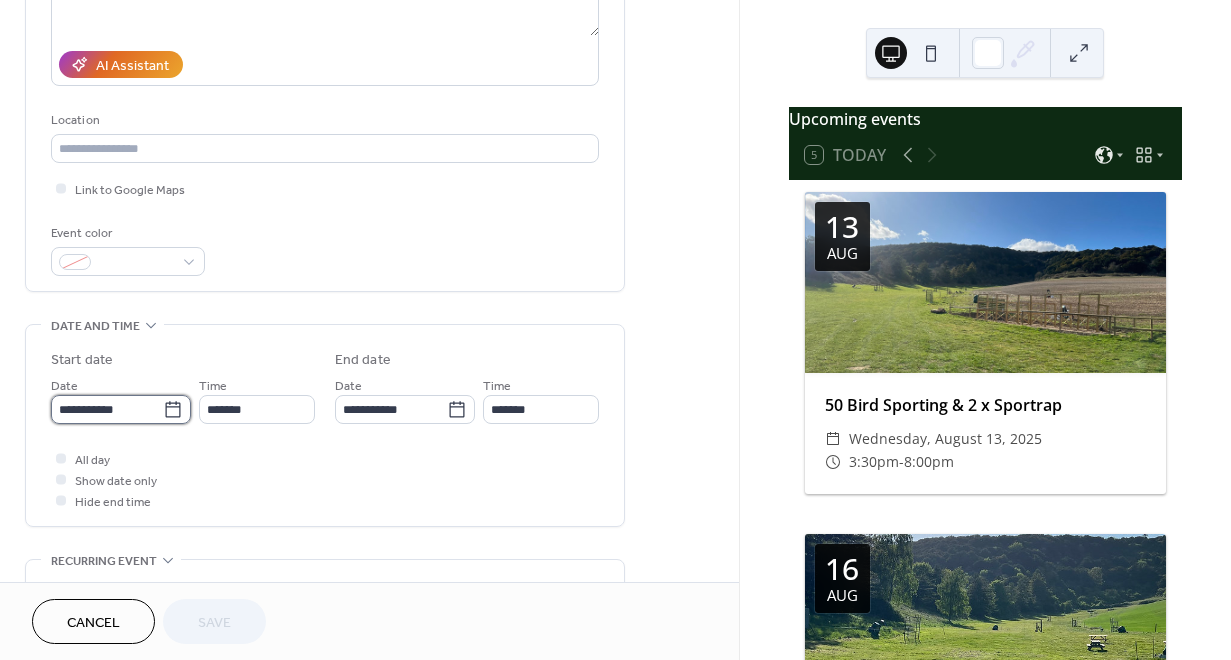 click on "**********" at bounding box center [107, 409] 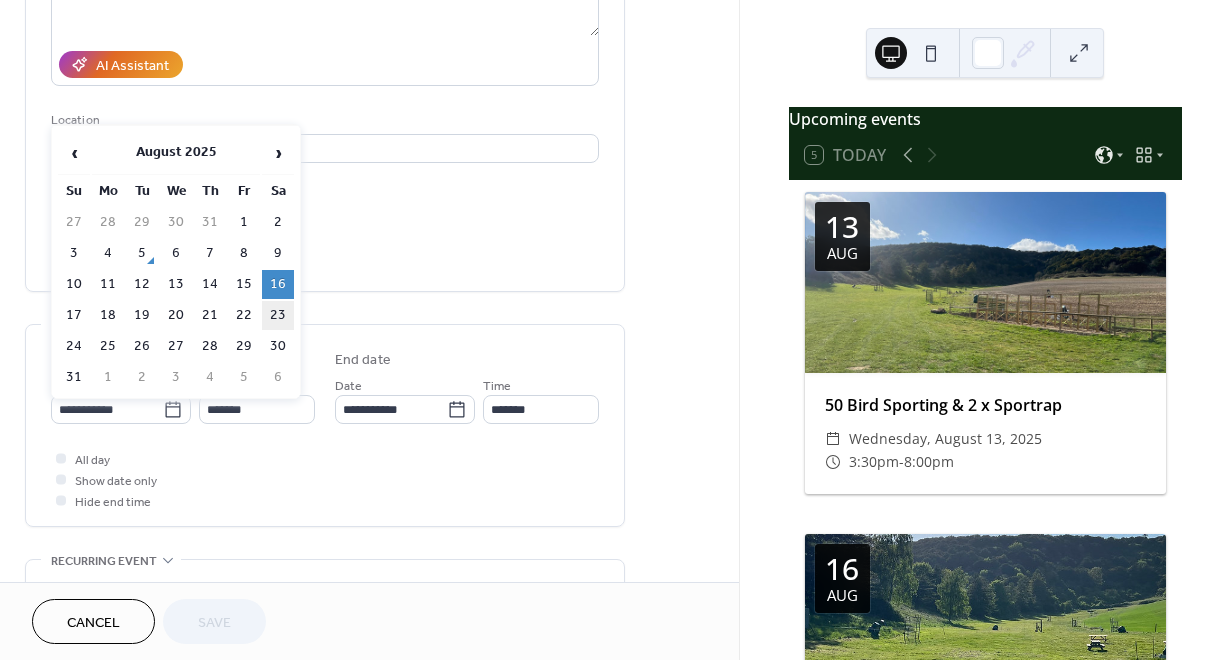 click on "23" at bounding box center (278, 315) 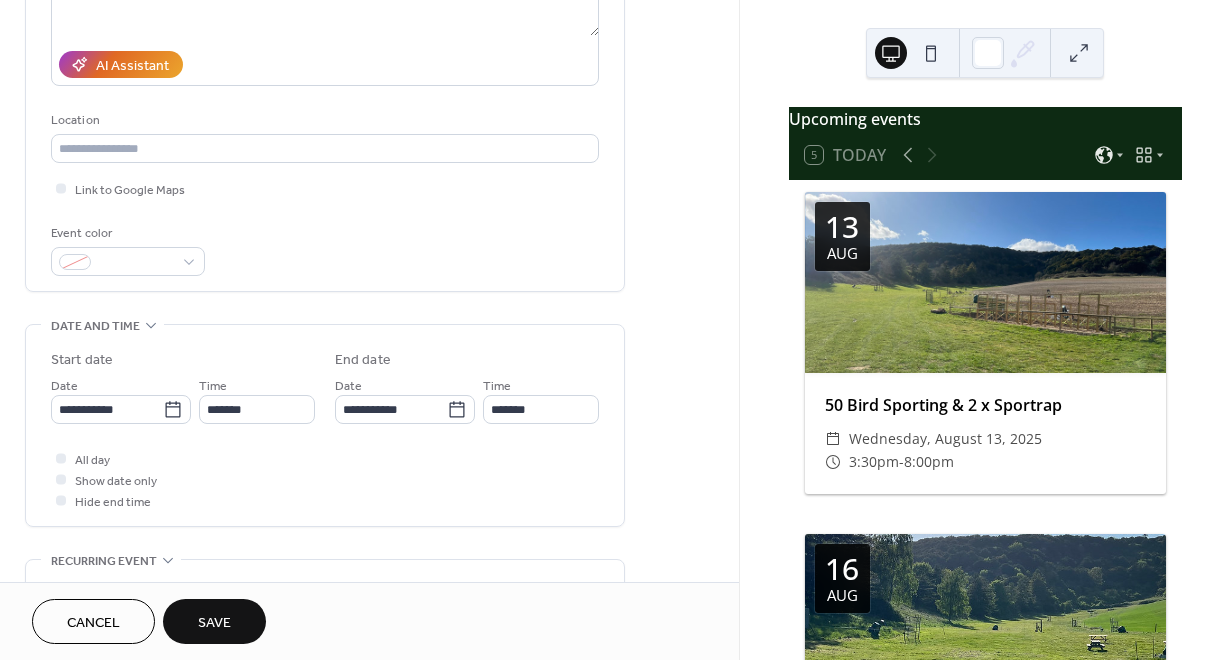 click on "Save" at bounding box center (214, 623) 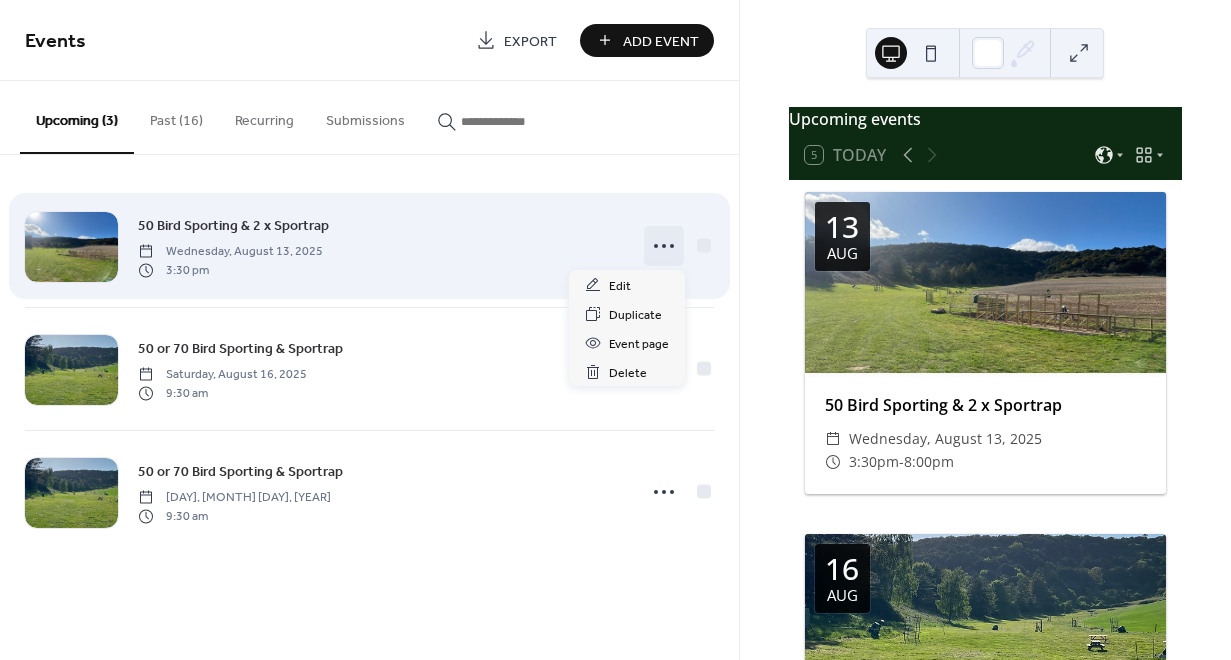 click 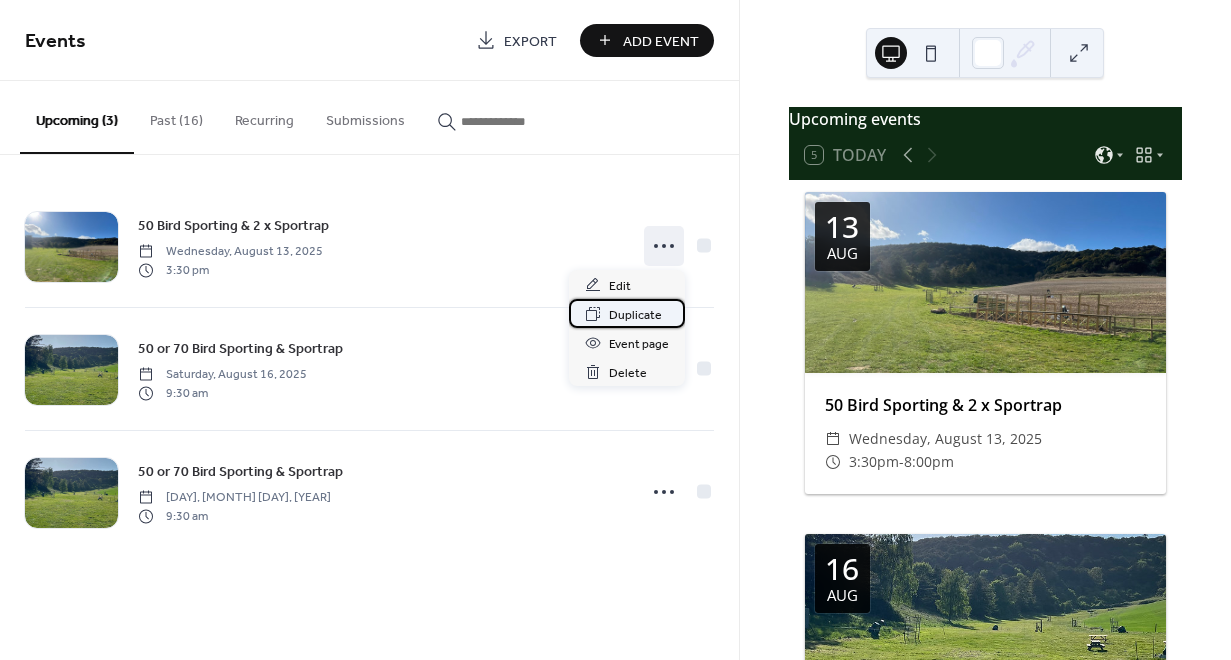 click on "Duplicate" at bounding box center [635, 315] 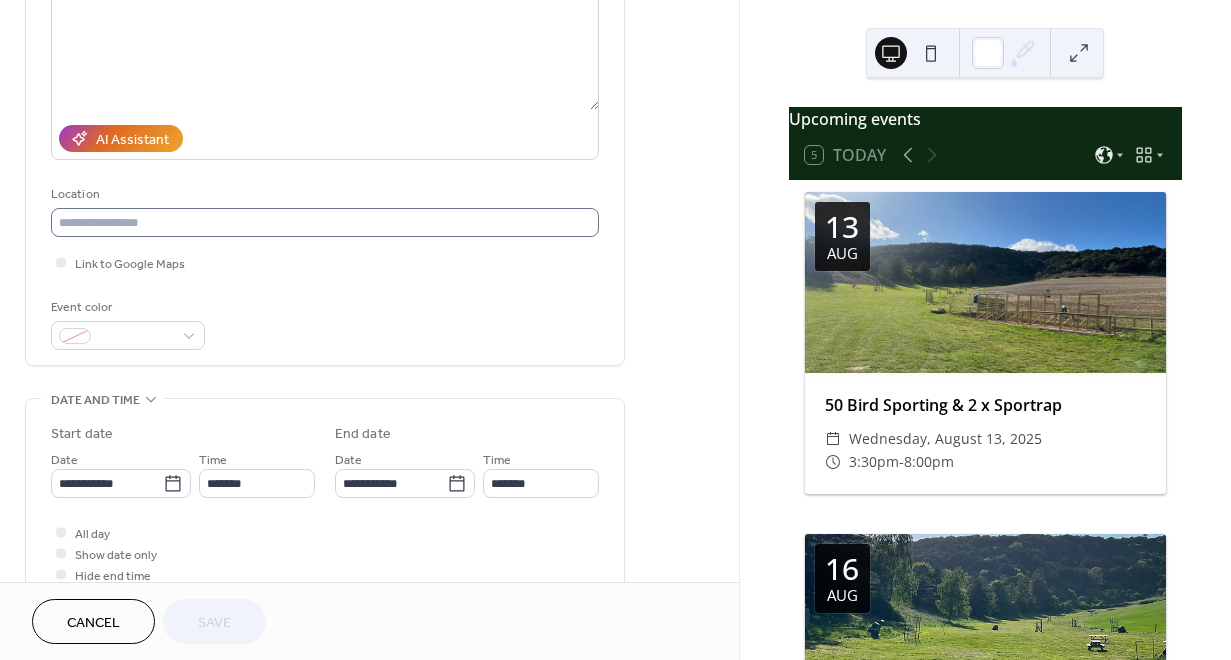 scroll, scrollTop: 254, scrollLeft: 0, axis: vertical 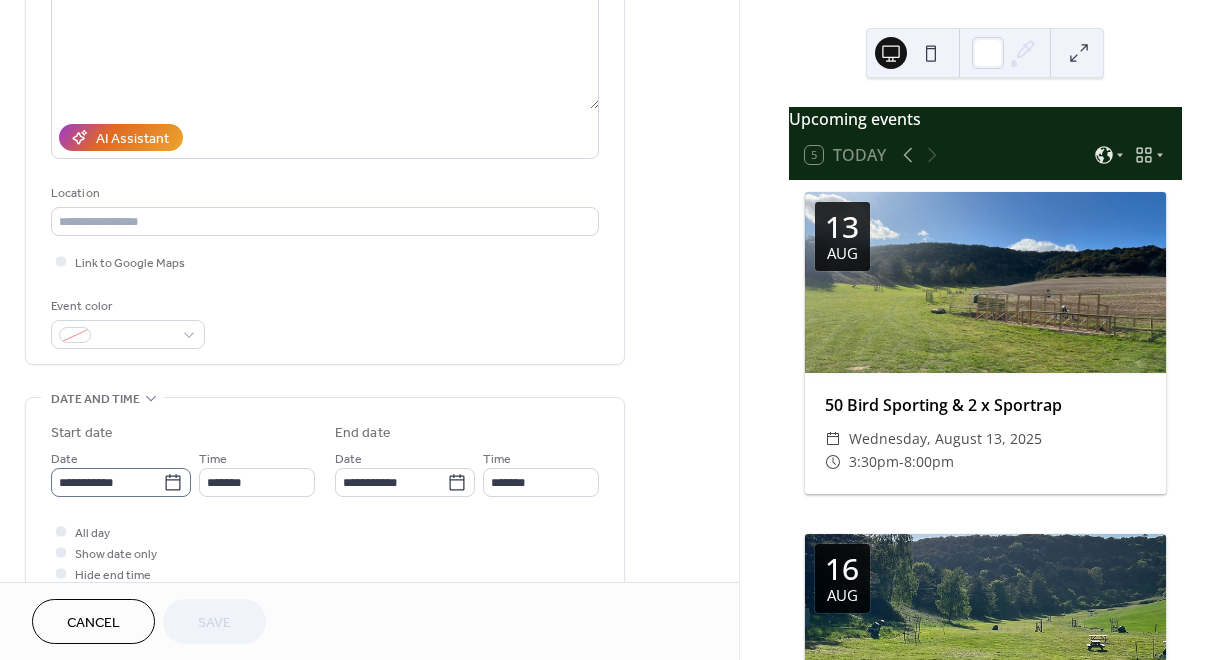 click 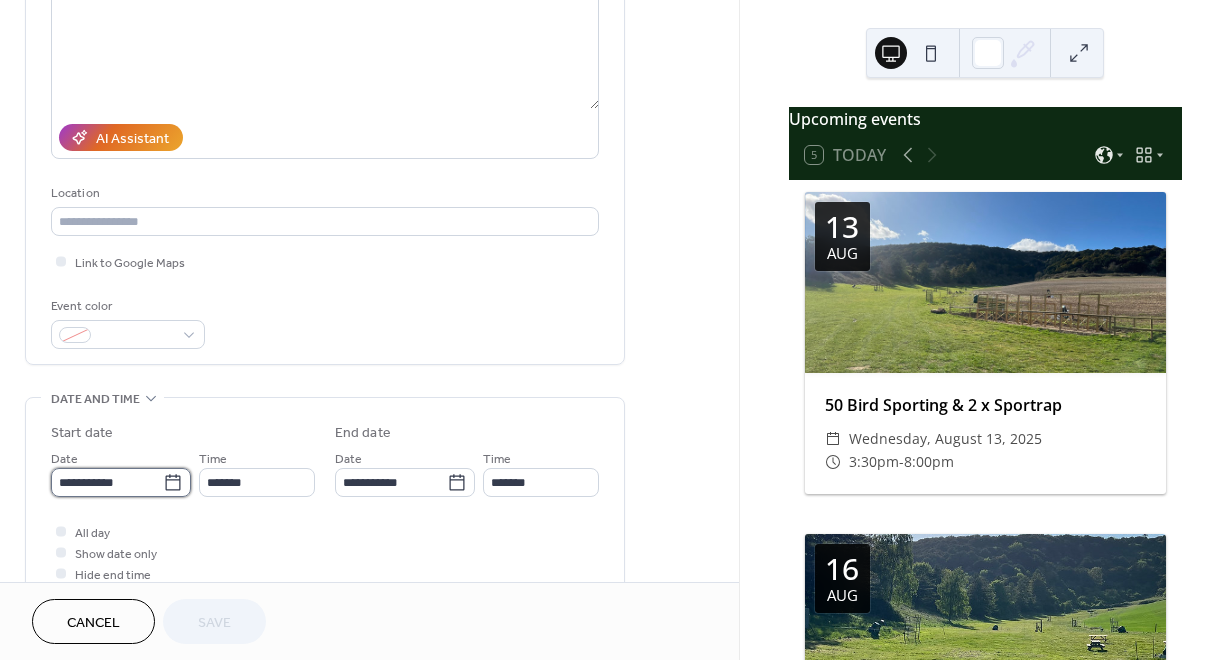click on "**********" at bounding box center (107, 482) 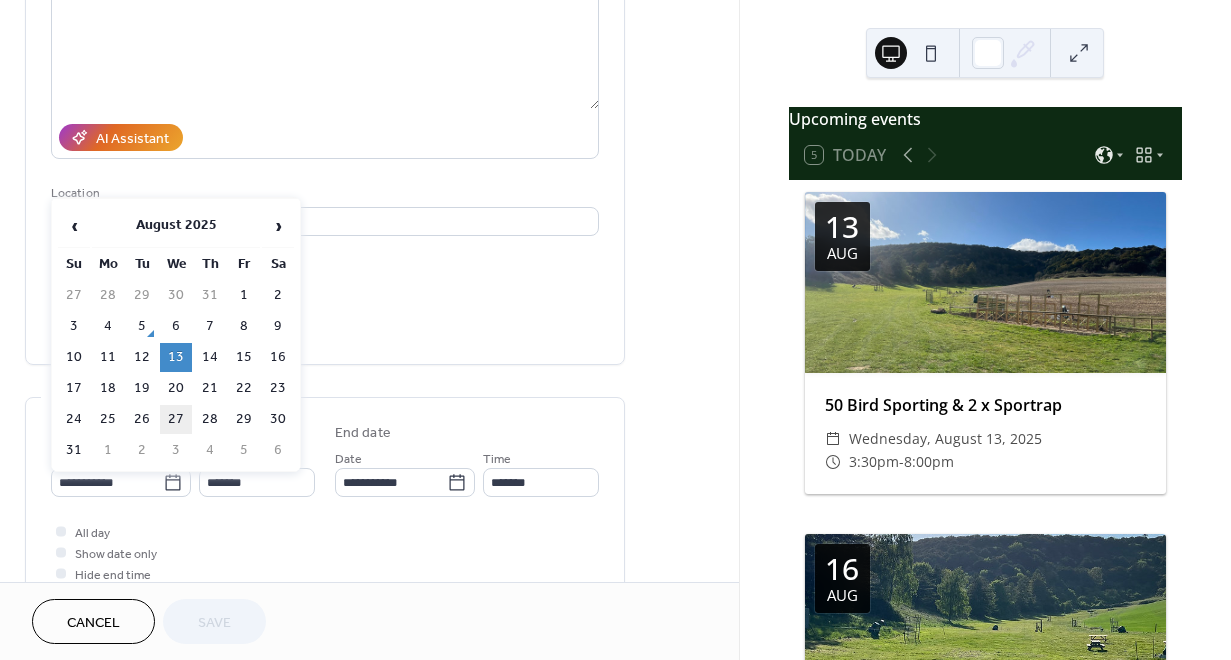 click on "27" at bounding box center [176, 419] 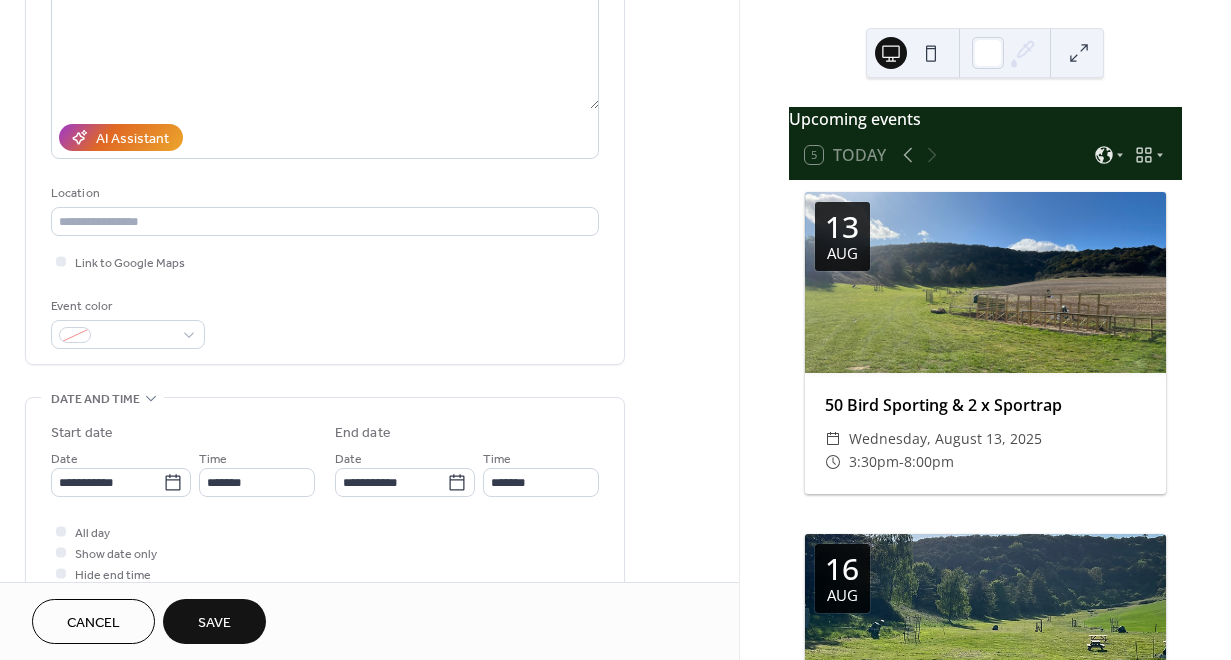 click on "Save" at bounding box center (214, 621) 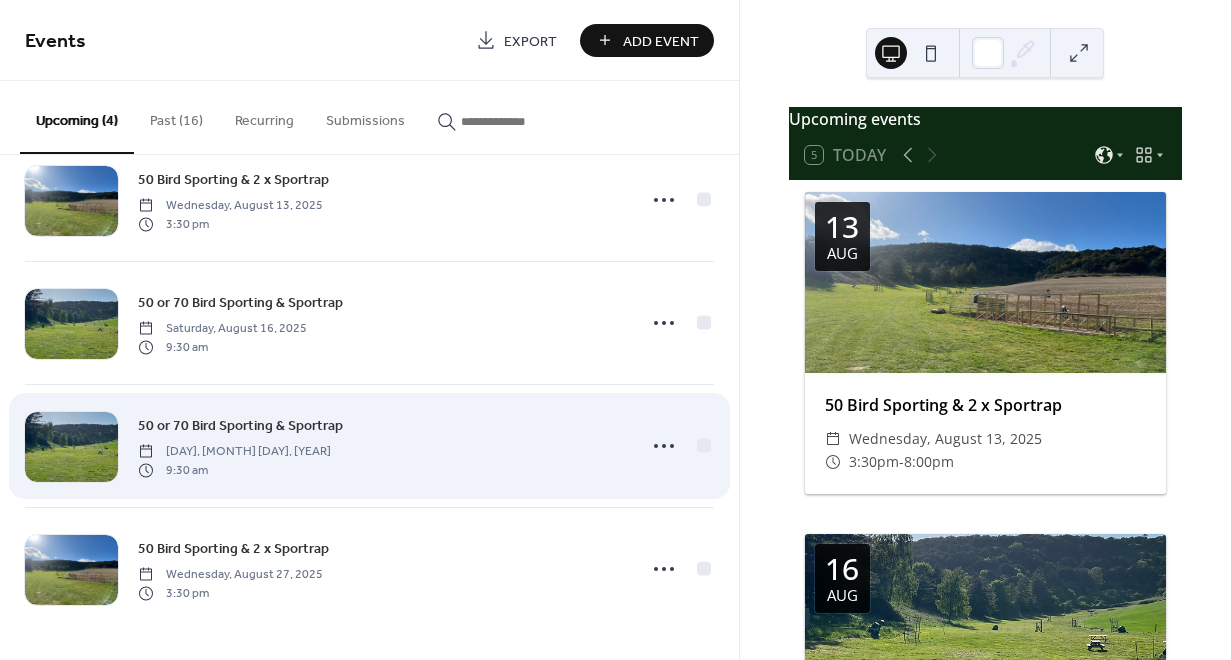 scroll, scrollTop: 0, scrollLeft: 0, axis: both 